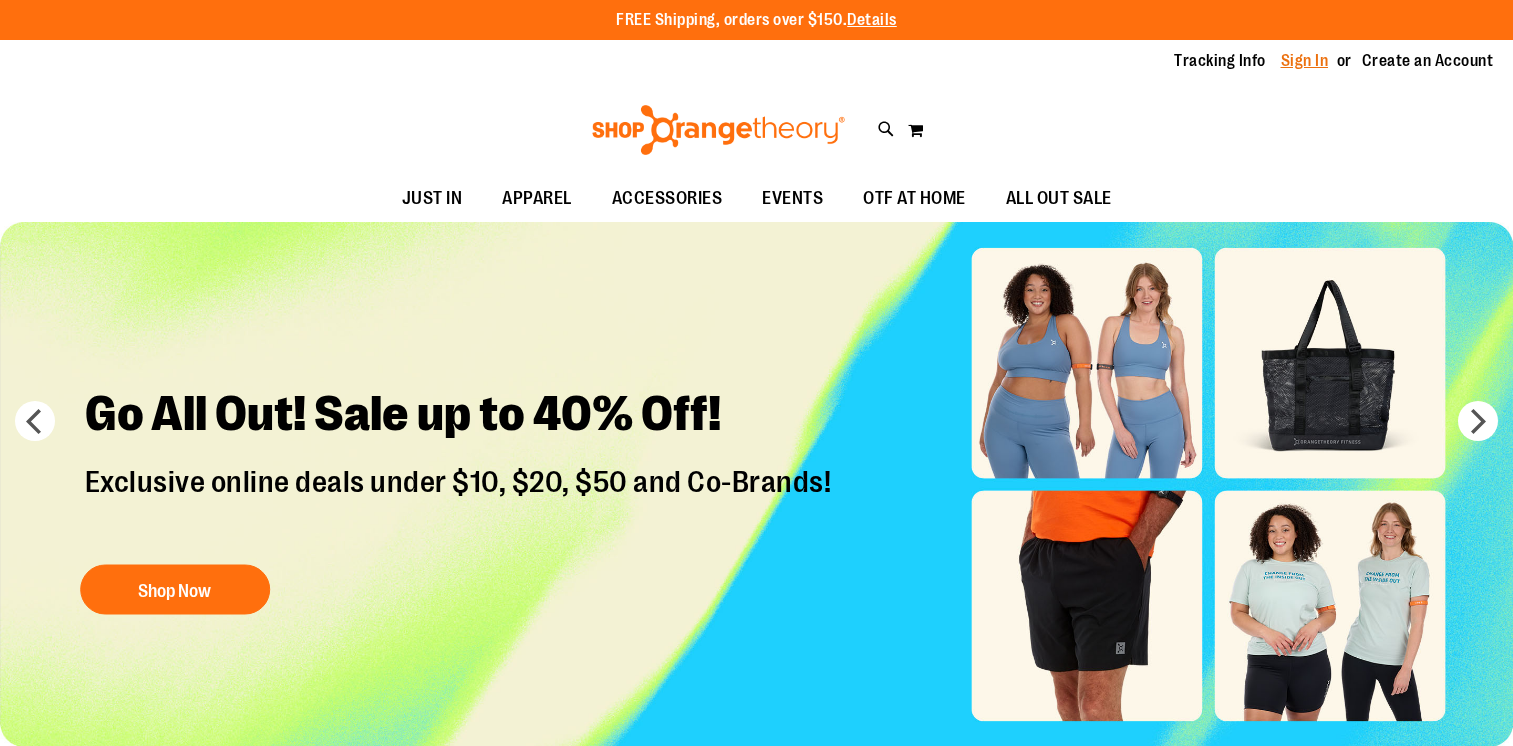 scroll, scrollTop: 0, scrollLeft: 0, axis: both 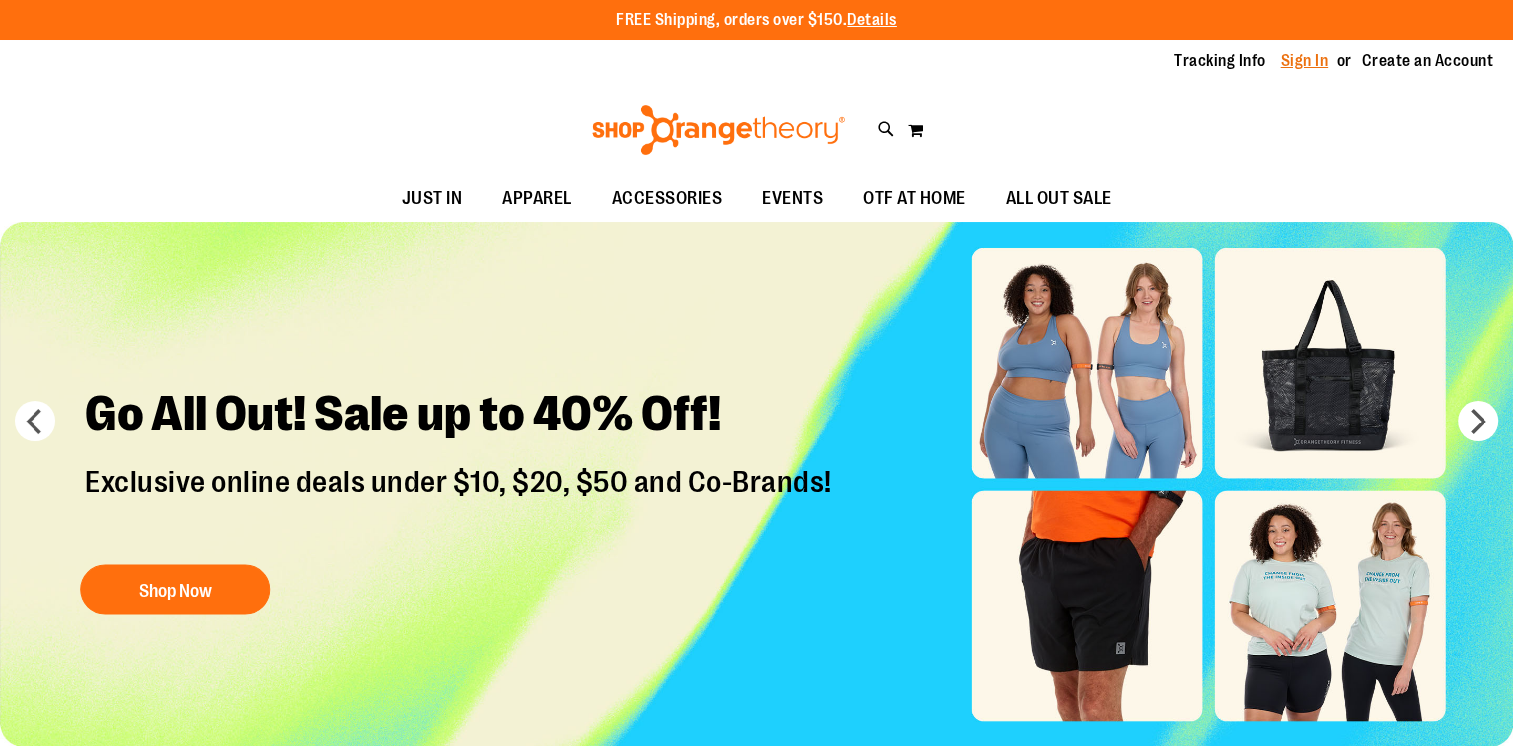 click on "Sign In" at bounding box center (1305, 61) 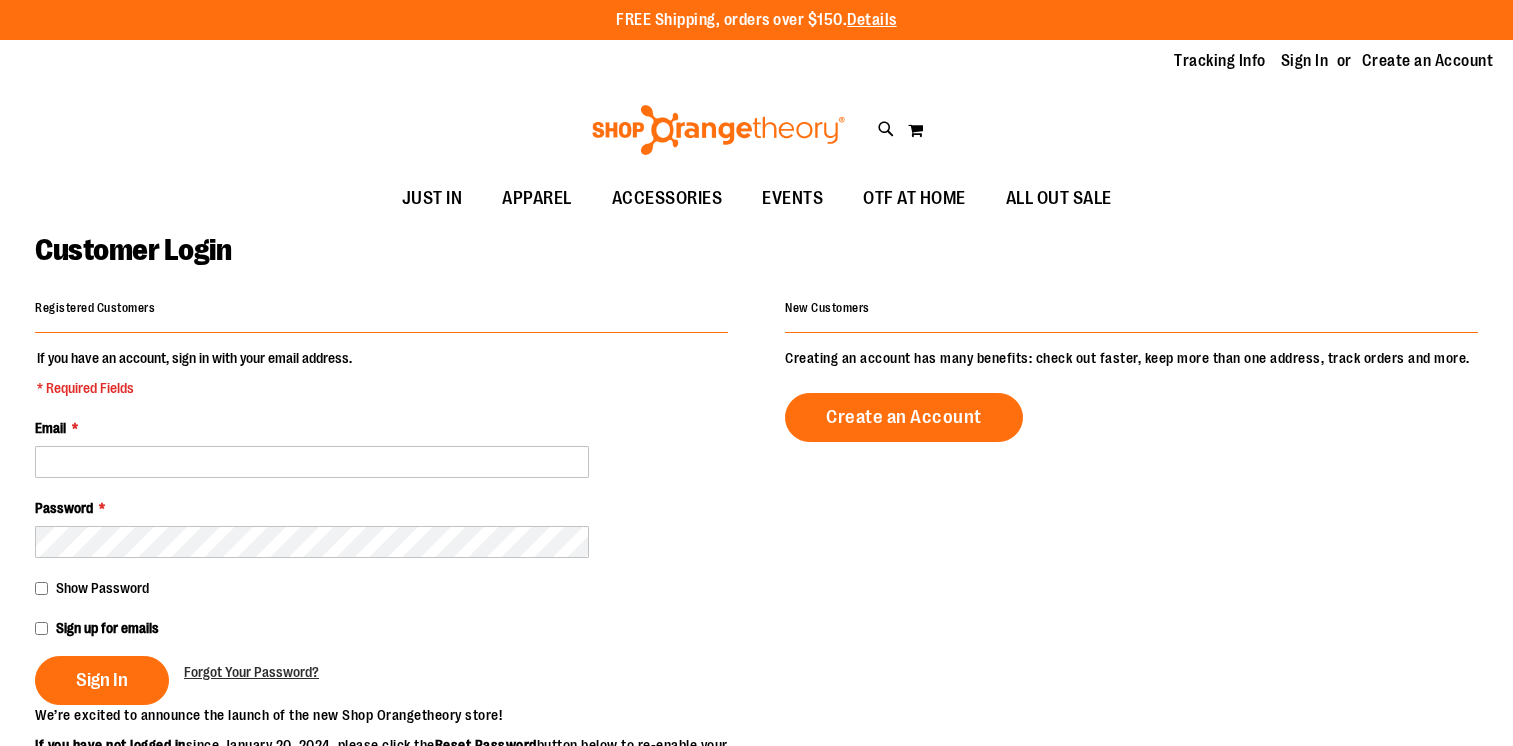 scroll, scrollTop: 0, scrollLeft: 0, axis: both 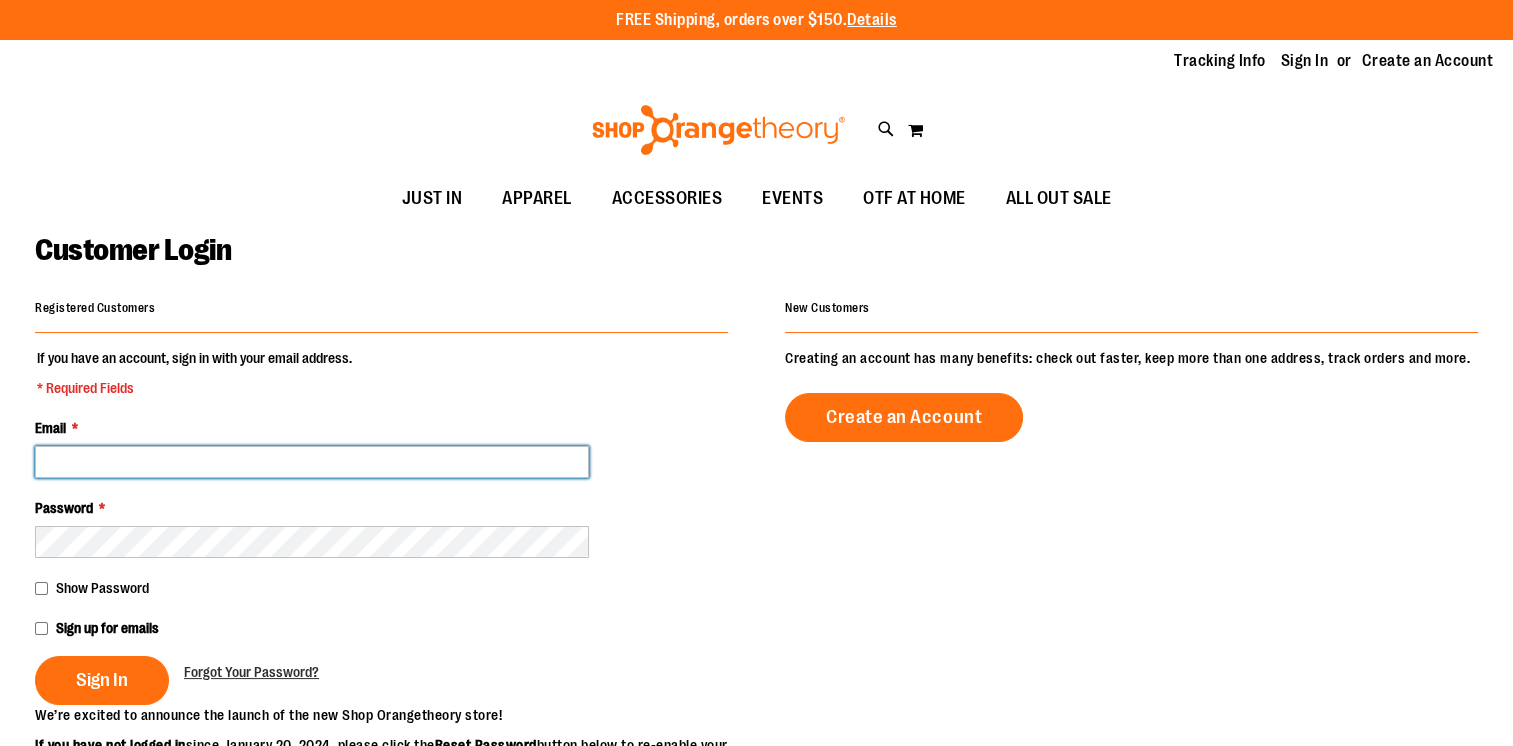 click on "Email *" at bounding box center [312, 462] 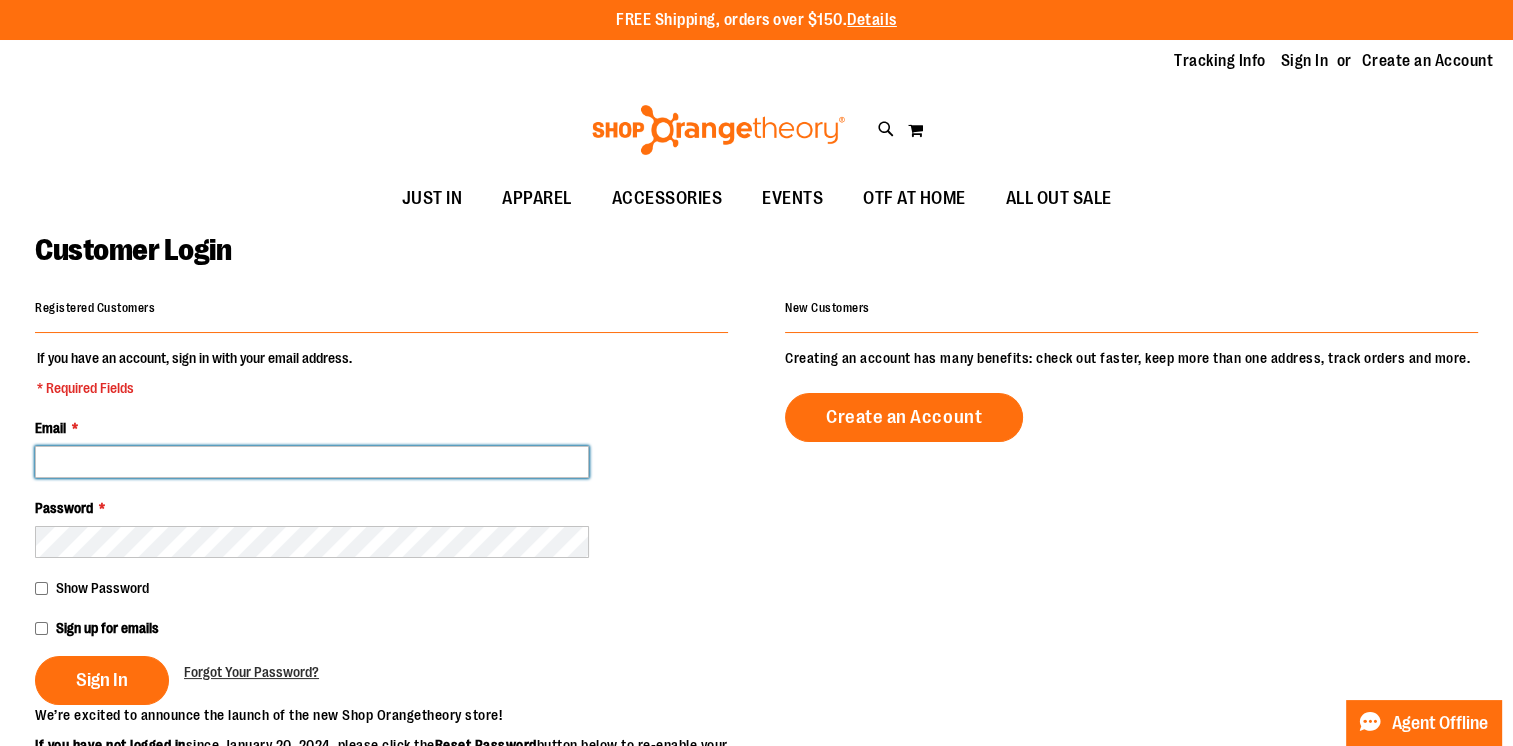 type on "**********" 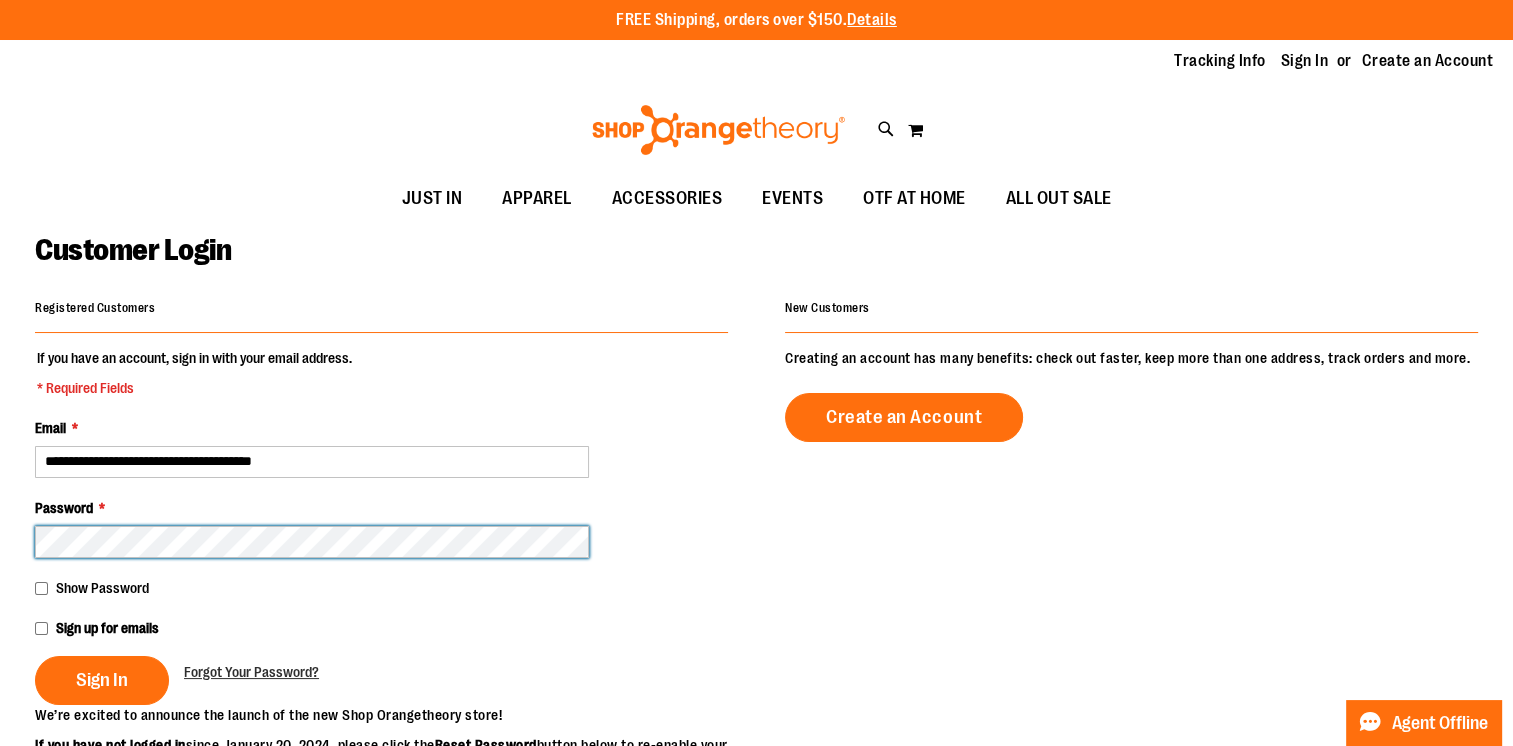click on "Sign In" at bounding box center (102, 680) 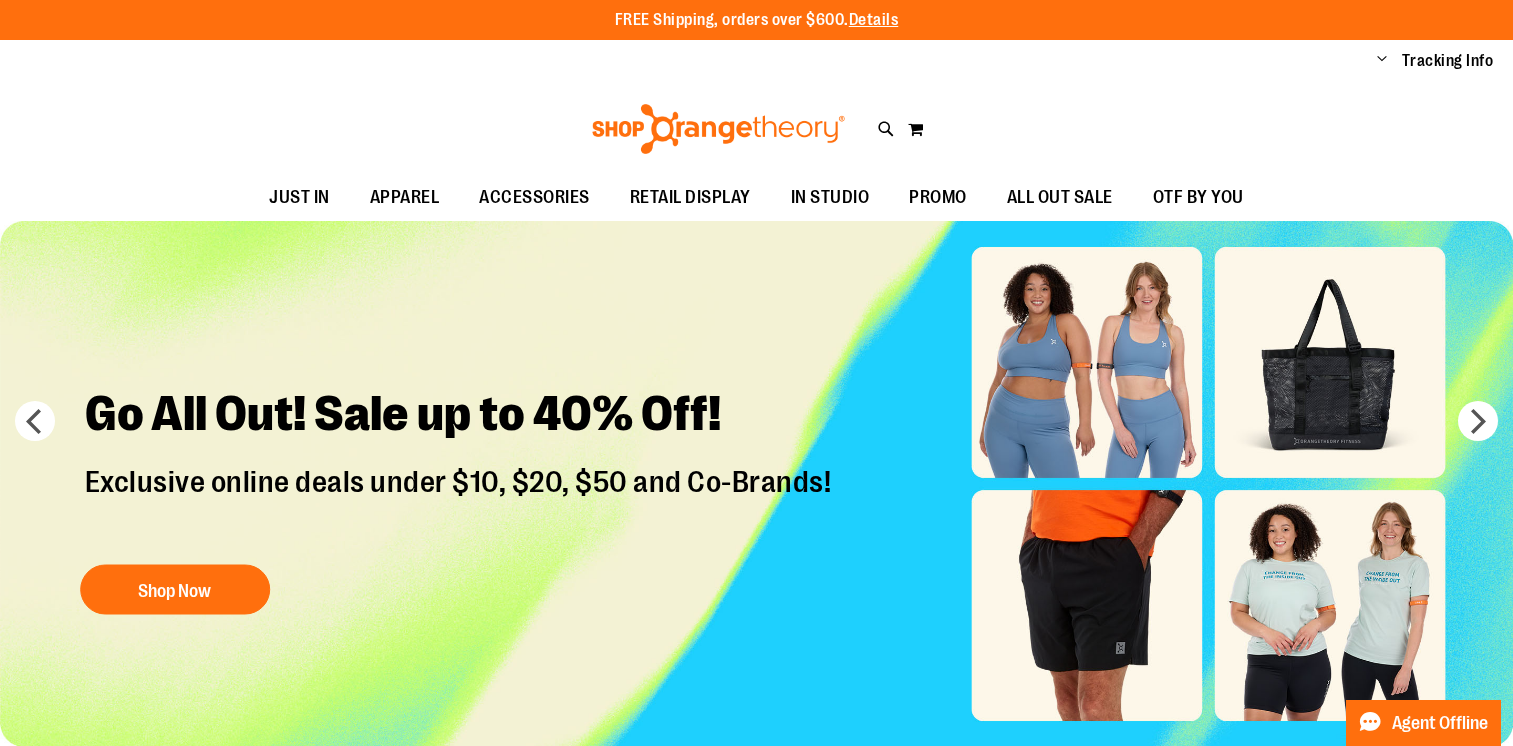 scroll, scrollTop: 0, scrollLeft: 0, axis: both 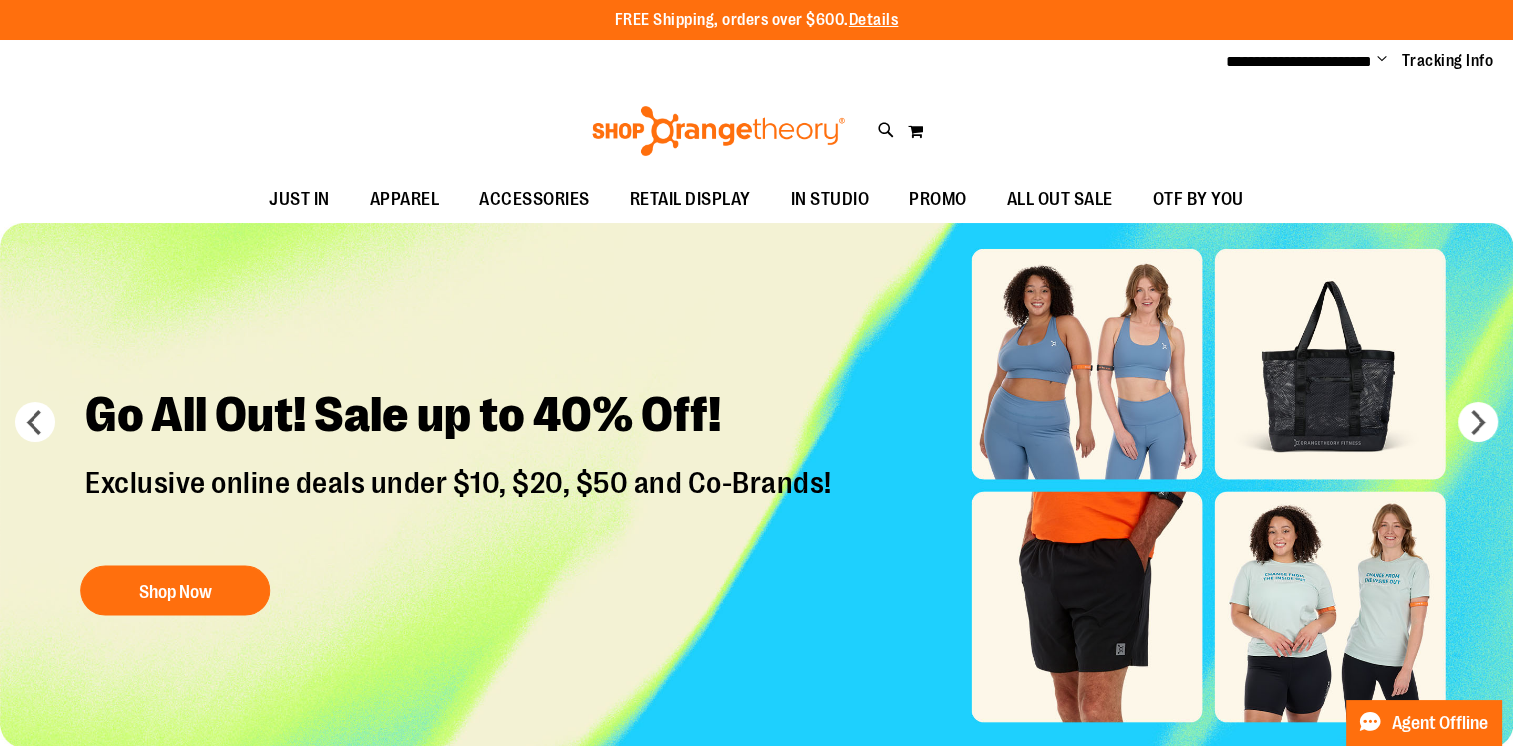 click on "Change" at bounding box center (1382, 60) 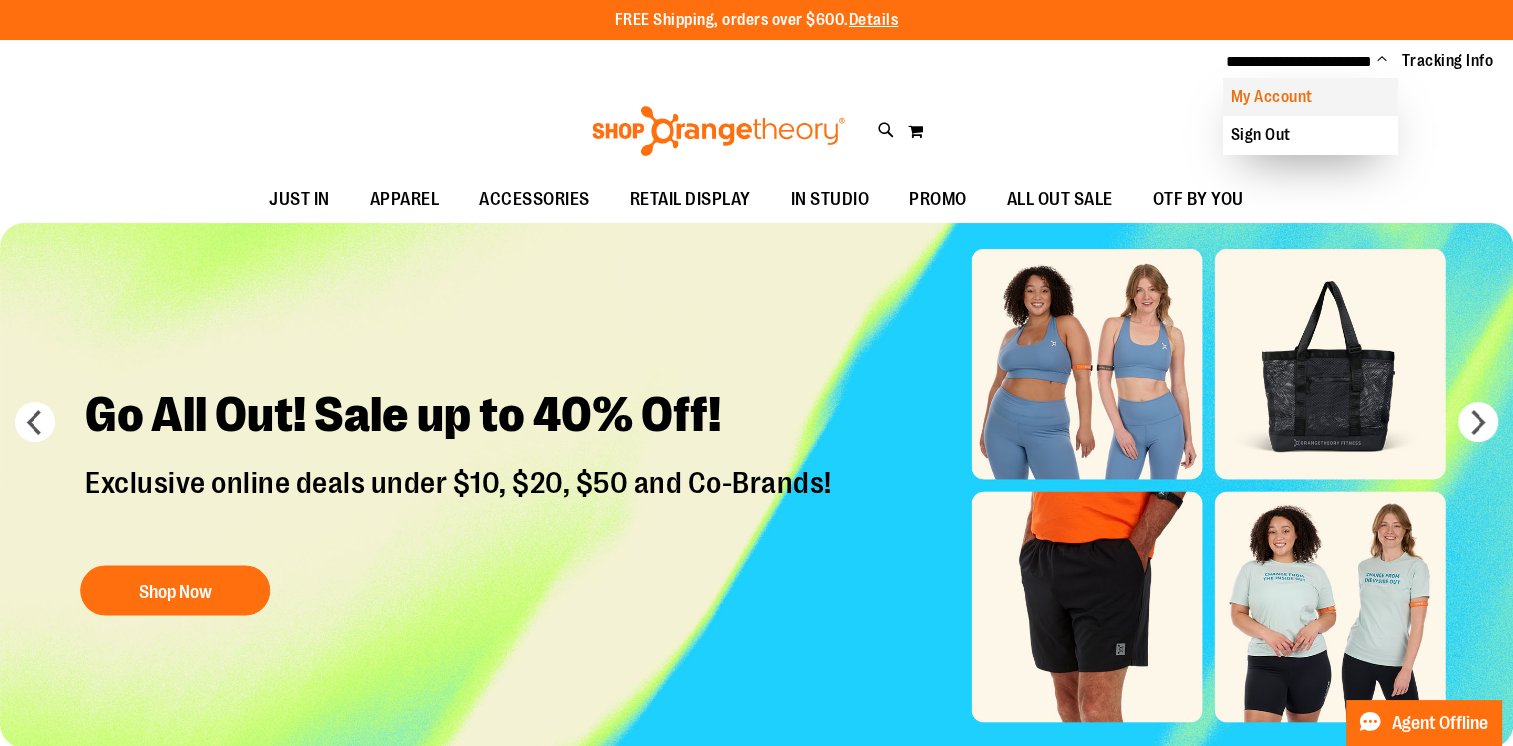 click on "My Account" at bounding box center (1310, 97) 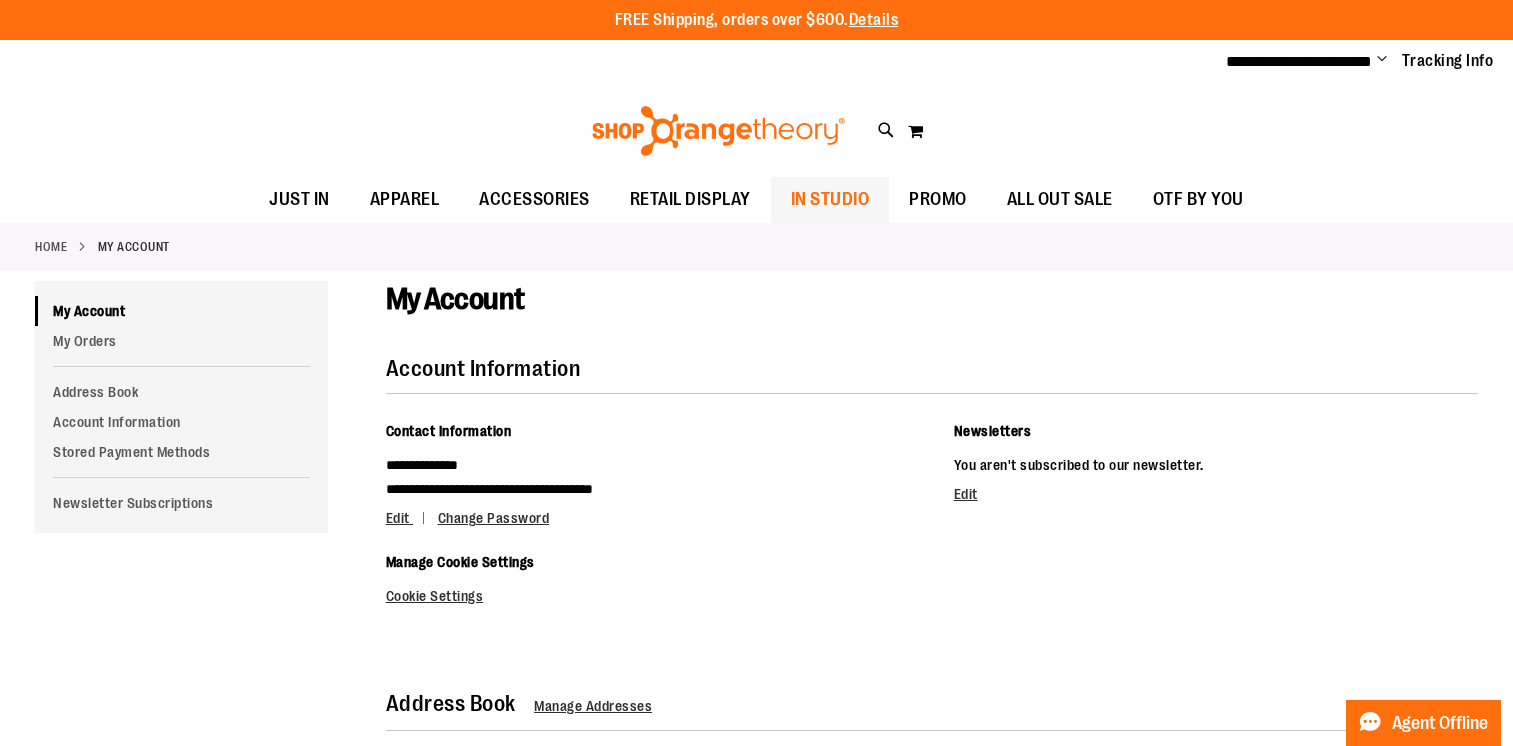 scroll, scrollTop: 0, scrollLeft: 0, axis: both 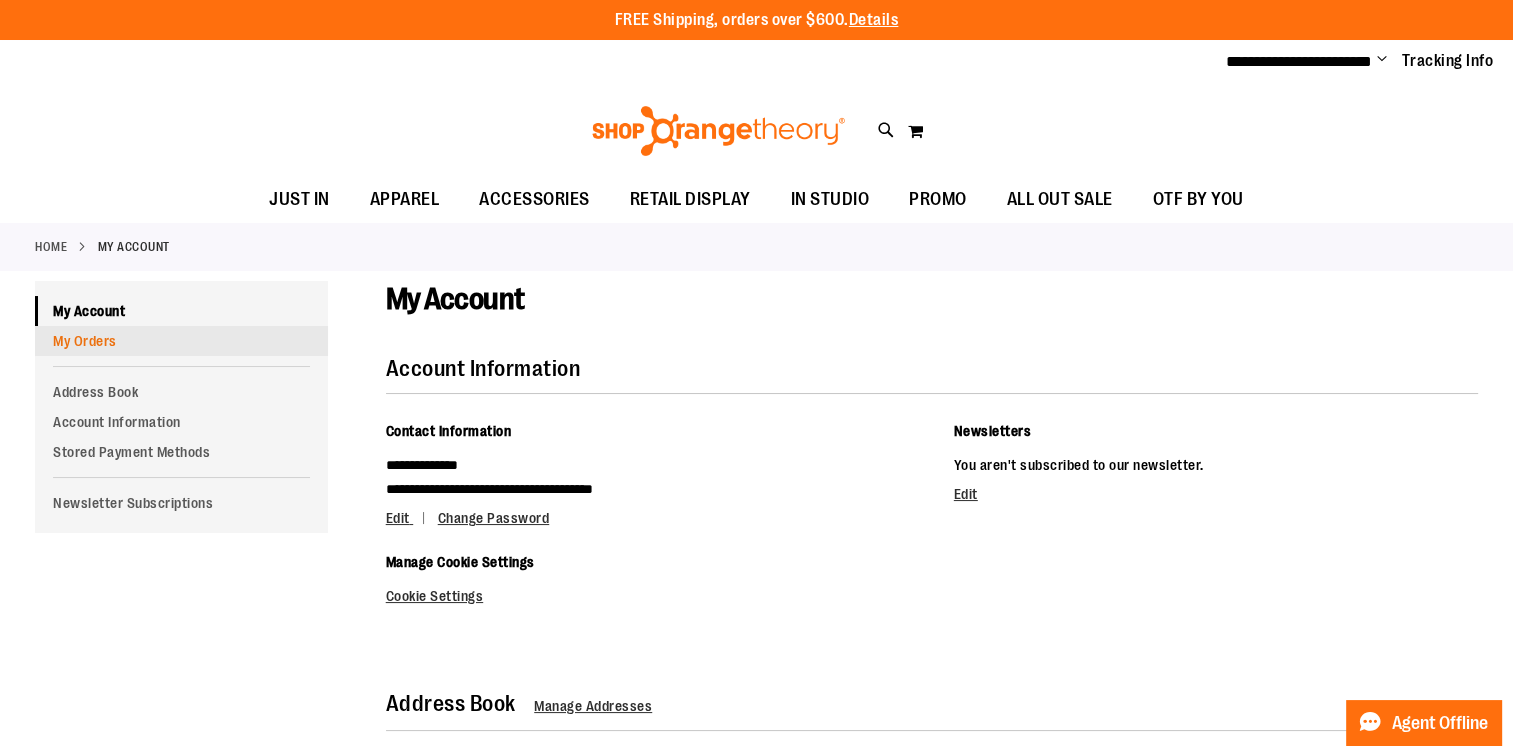 click on "My Orders" at bounding box center [181, 341] 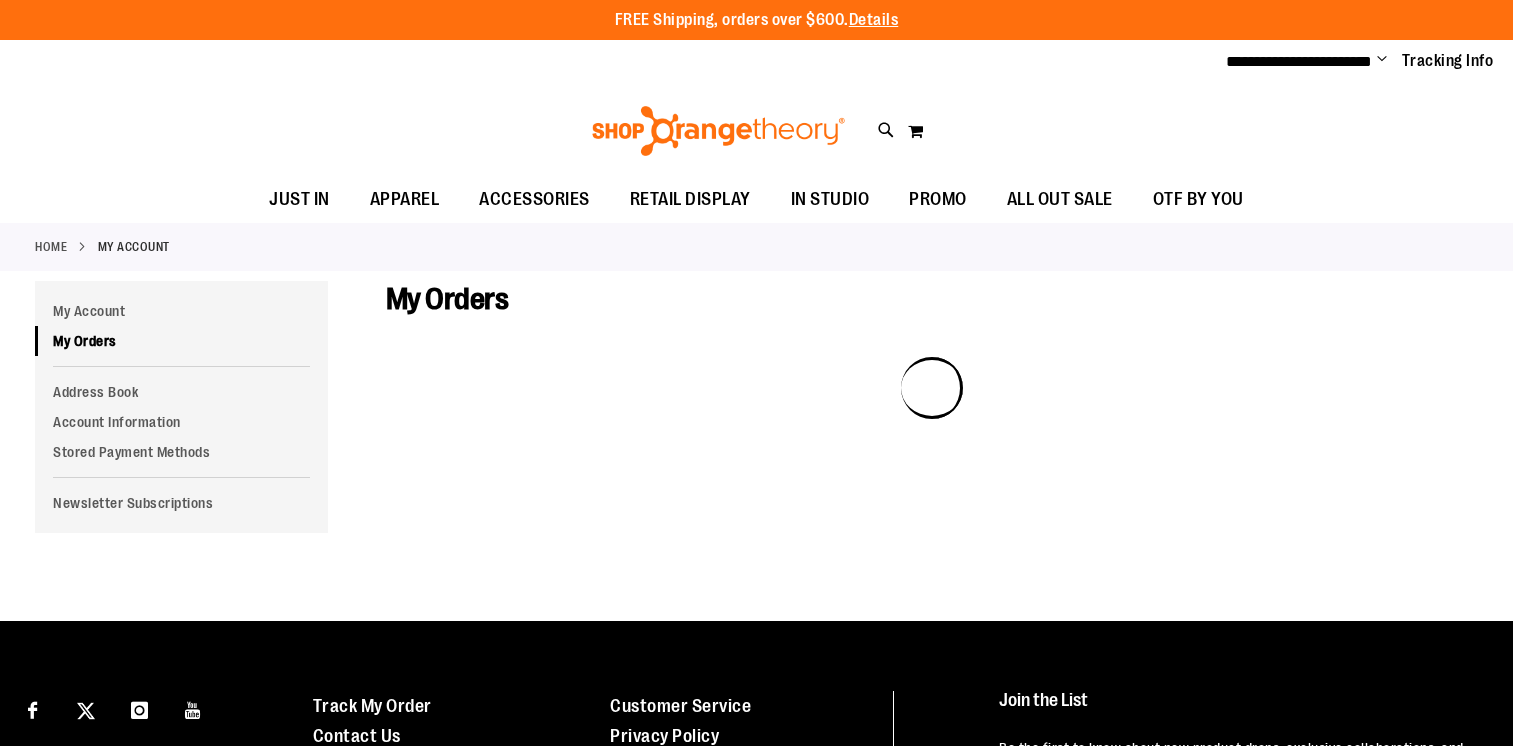 scroll, scrollTop: 0, scrollLeft: 0, axis: both 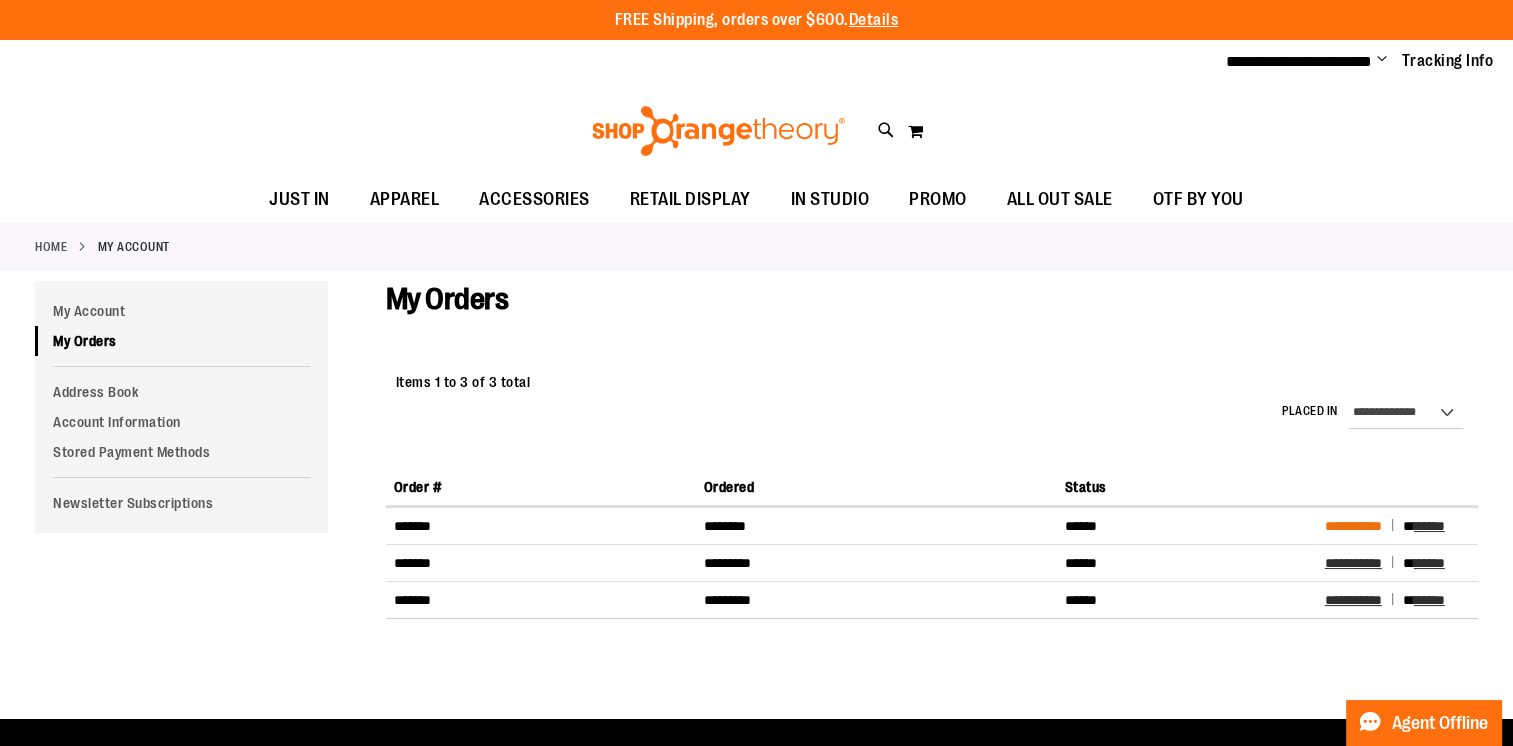 click on "**********" at bounding box center [1353, 526] 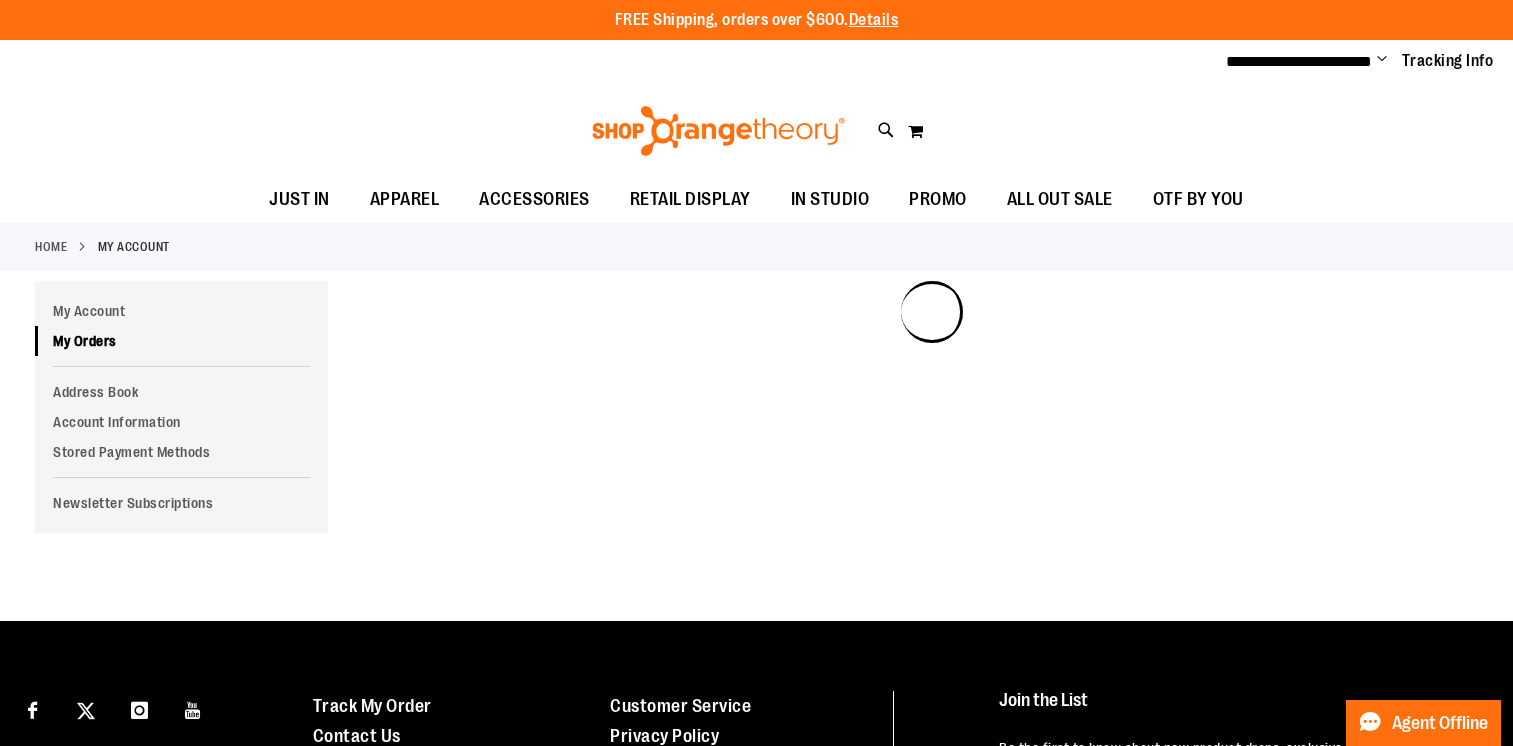 scroll, scrollTop: 0, scrollLeft: 0, axis: both 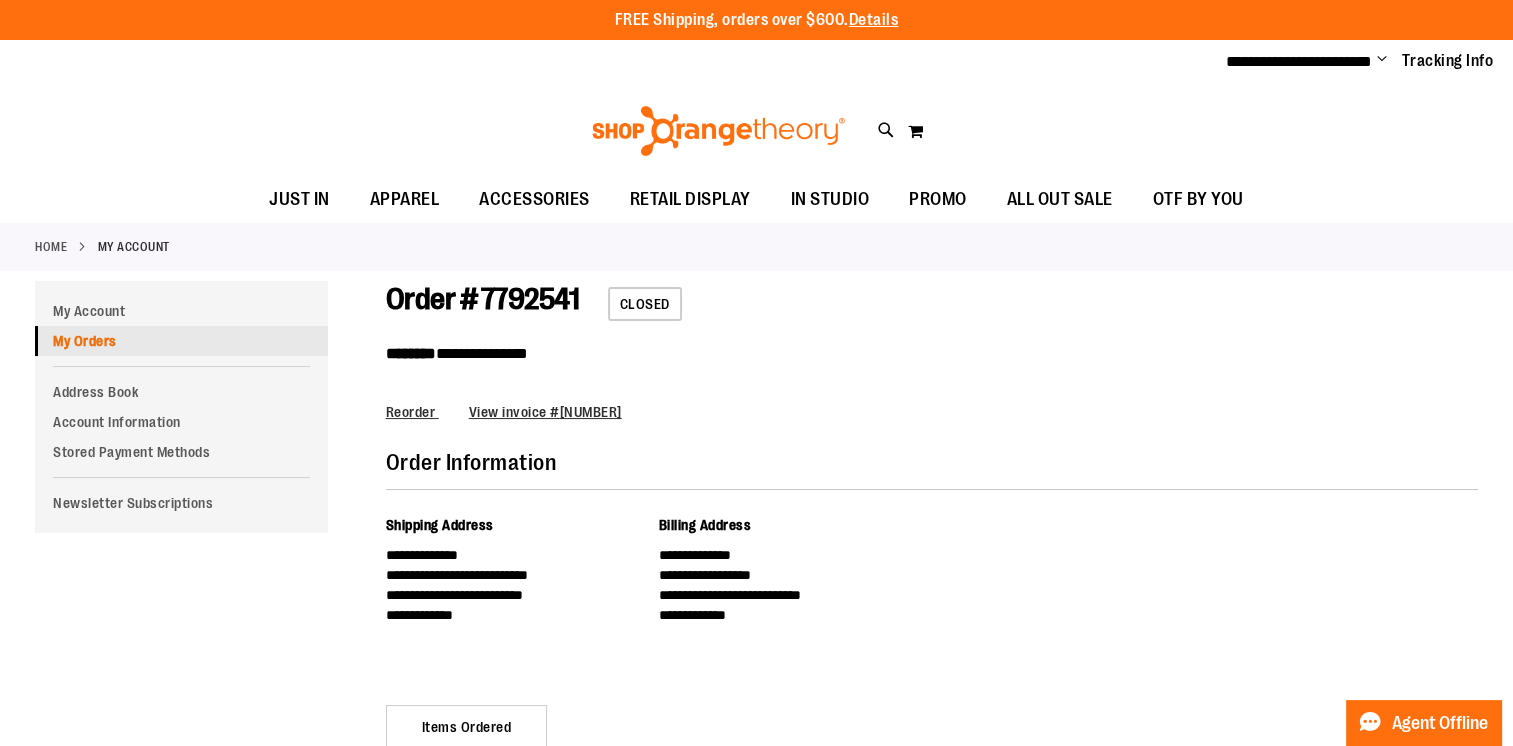 click on "My Orders" at bounding box center [181, 341] 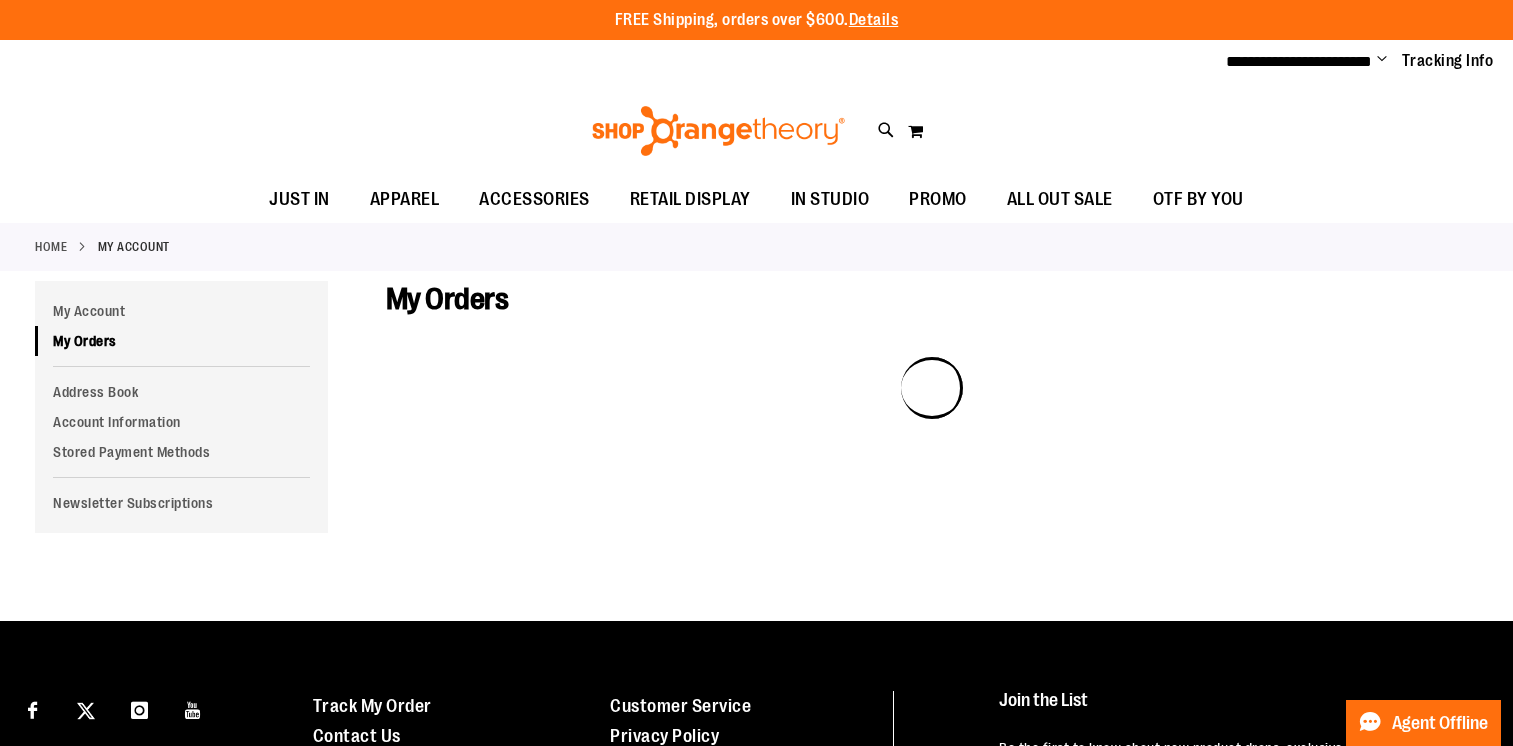 scroll, scrollTop: 0, scrollLeft: 0, axis: both 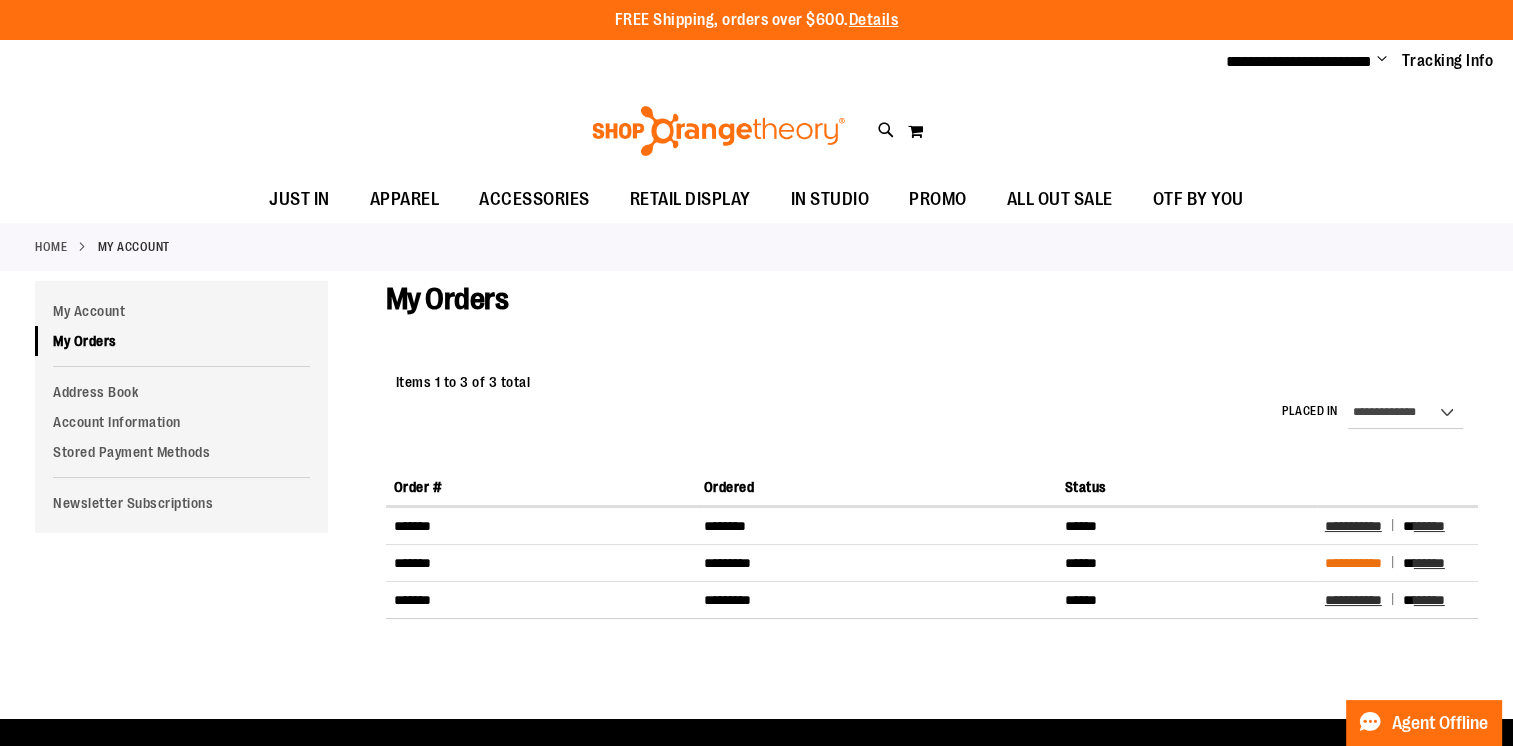 click on "**********" at bounding box center [1353, 563] 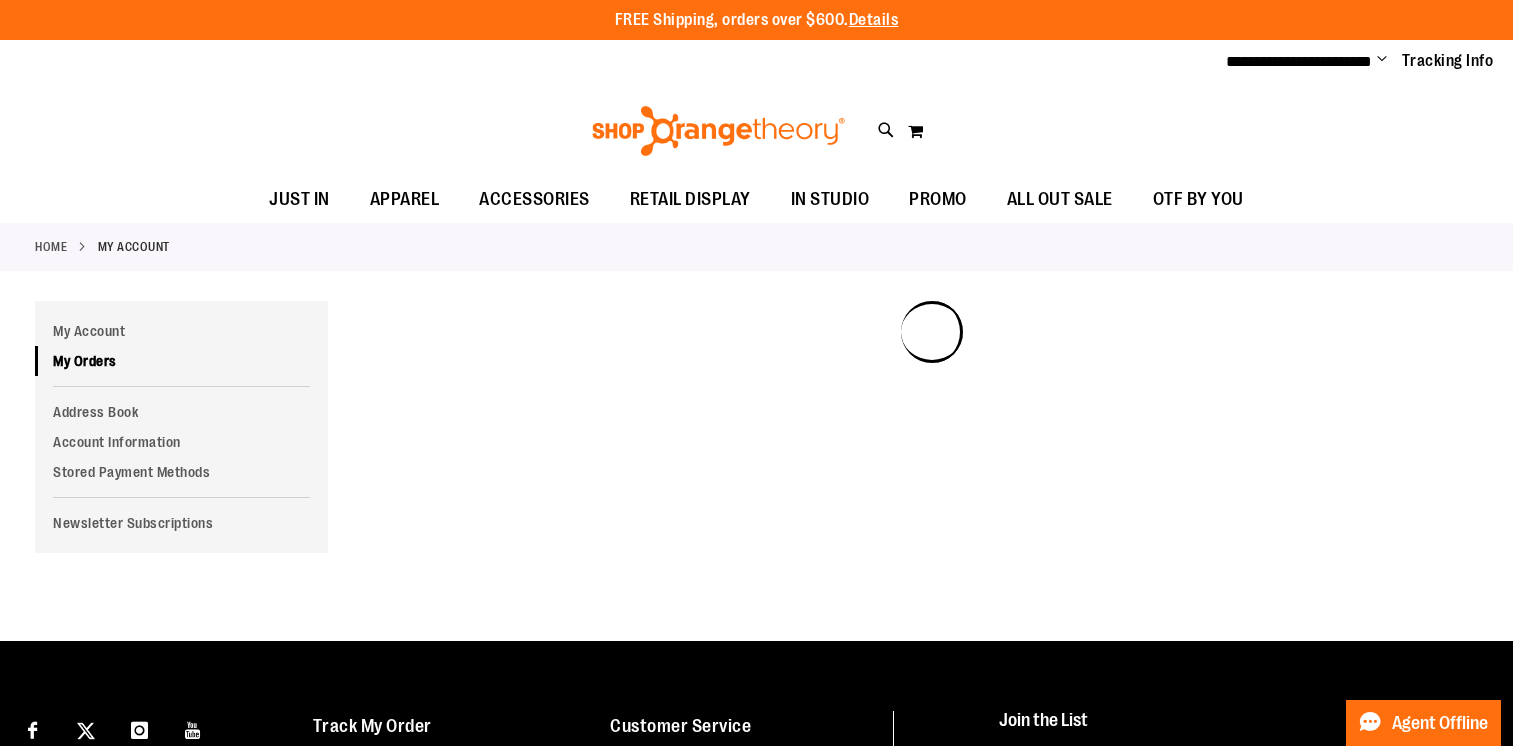 scroll, scrollTop: 0, scrollLeft: 0, axis: both 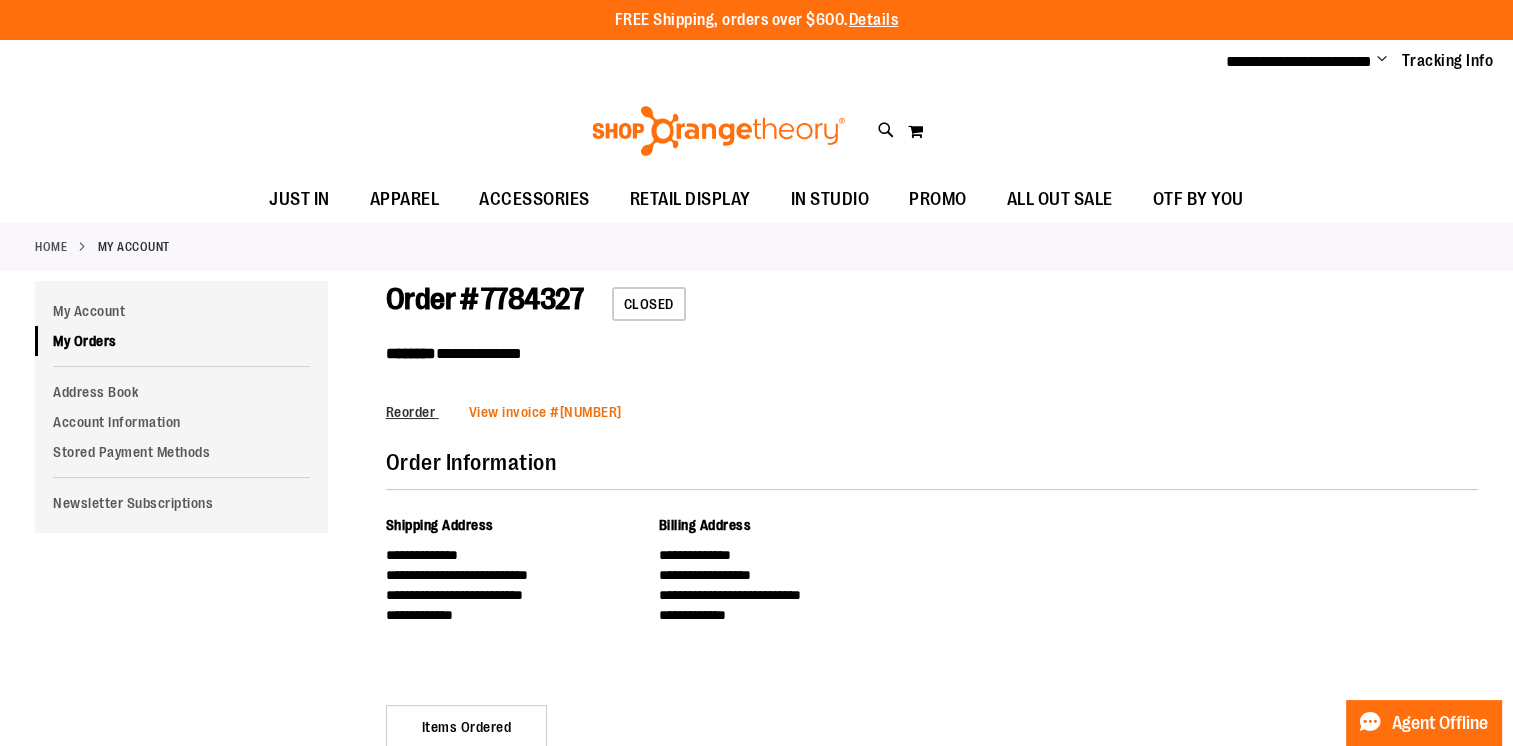 click on "View invoice #" at bounding box center (514, 412) 